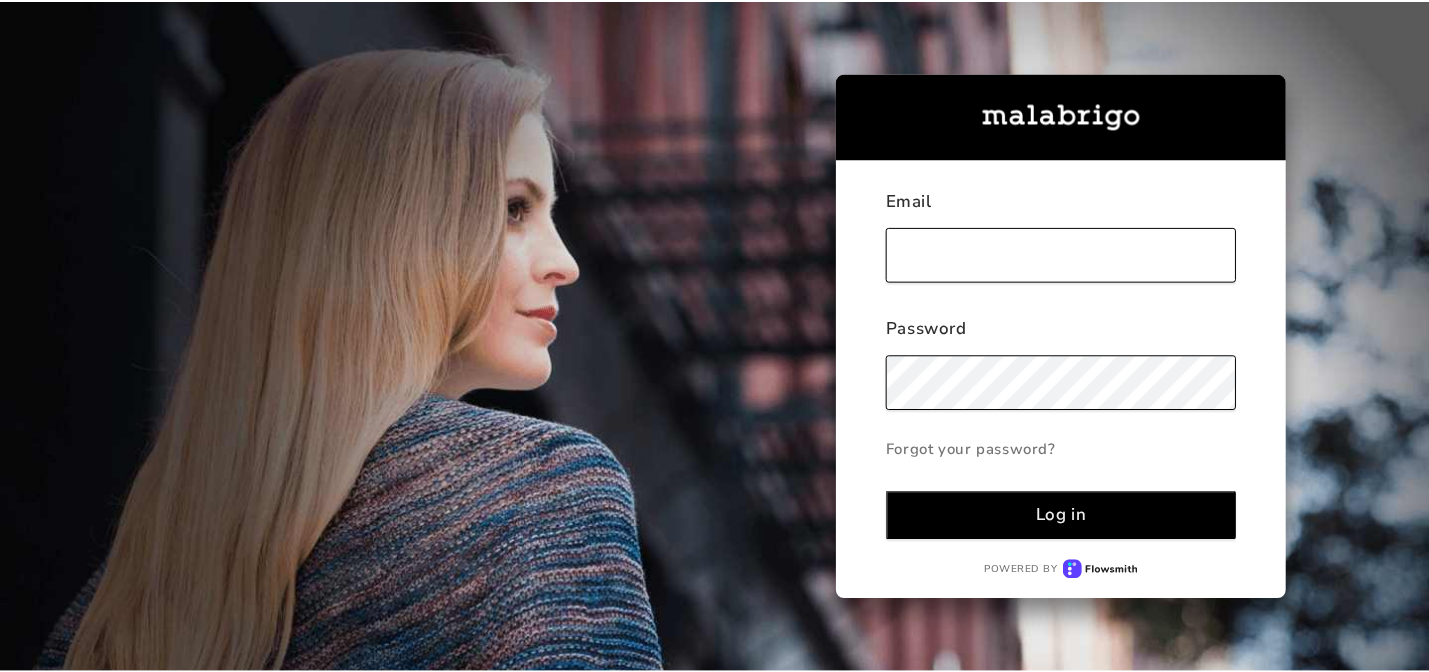 scroll, scrollTop: 0, scrollLeft: 0, axis: both 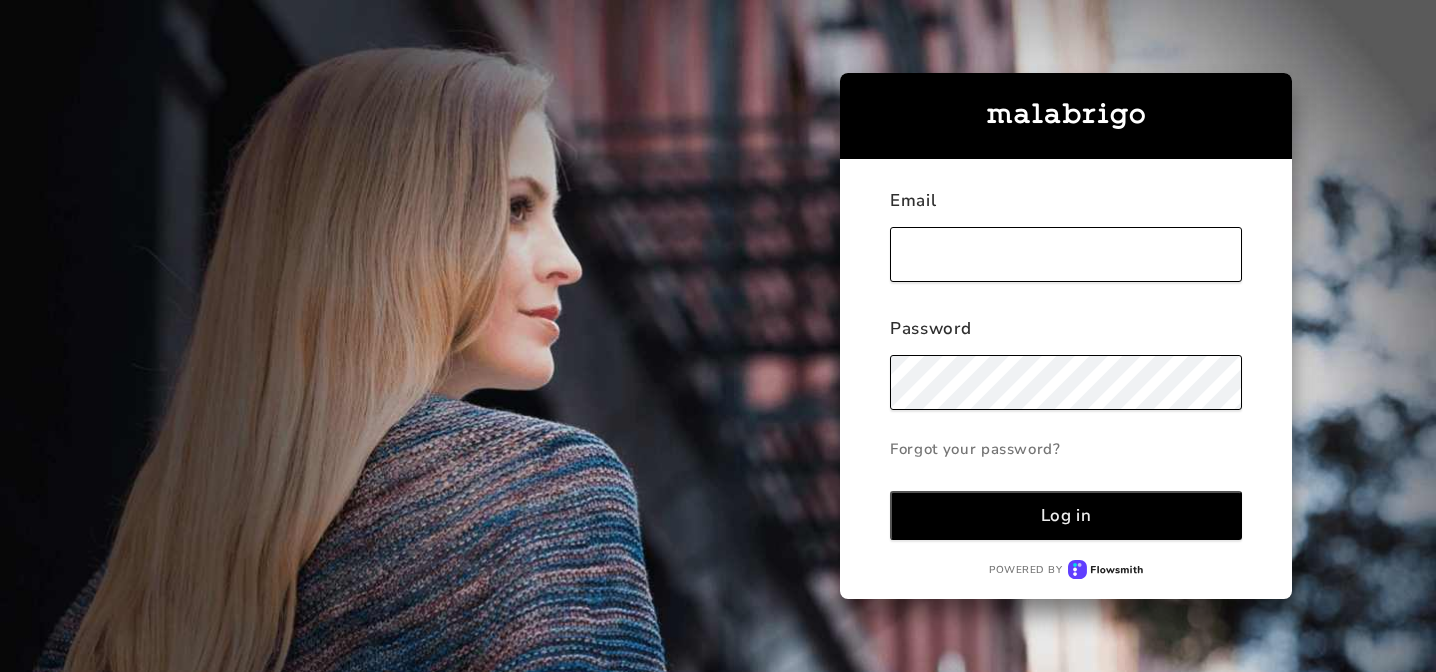type on "[EMAIL_ADDRESS][DOMAIN_NAME]" 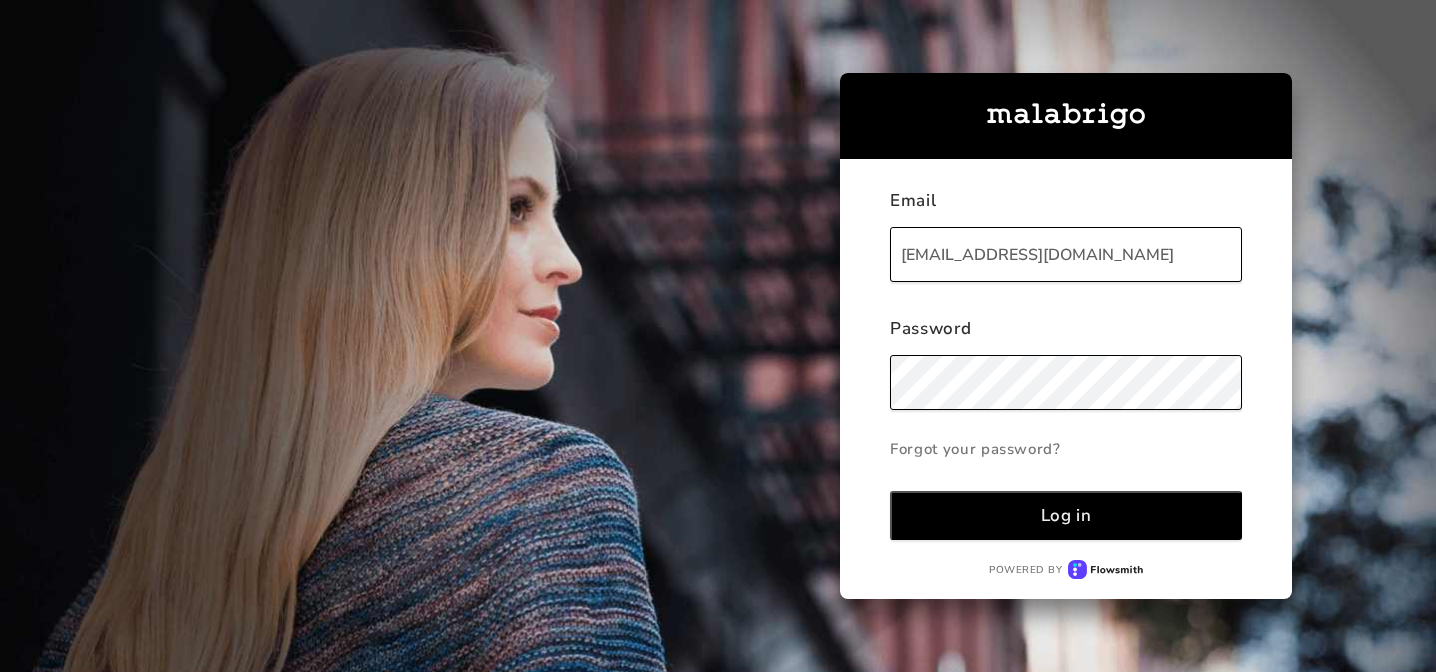 click on "Log in" at bounding box center [1066, 515] 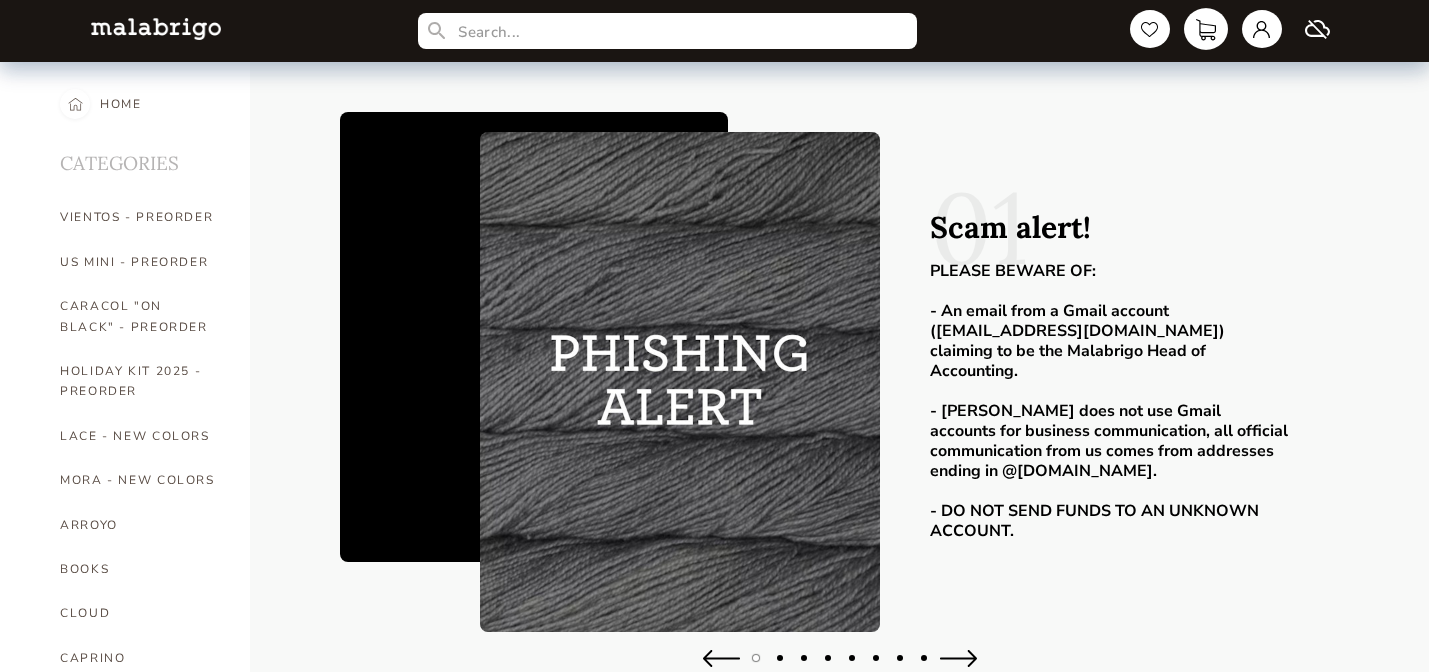 click at bounding box center [1206, 29] 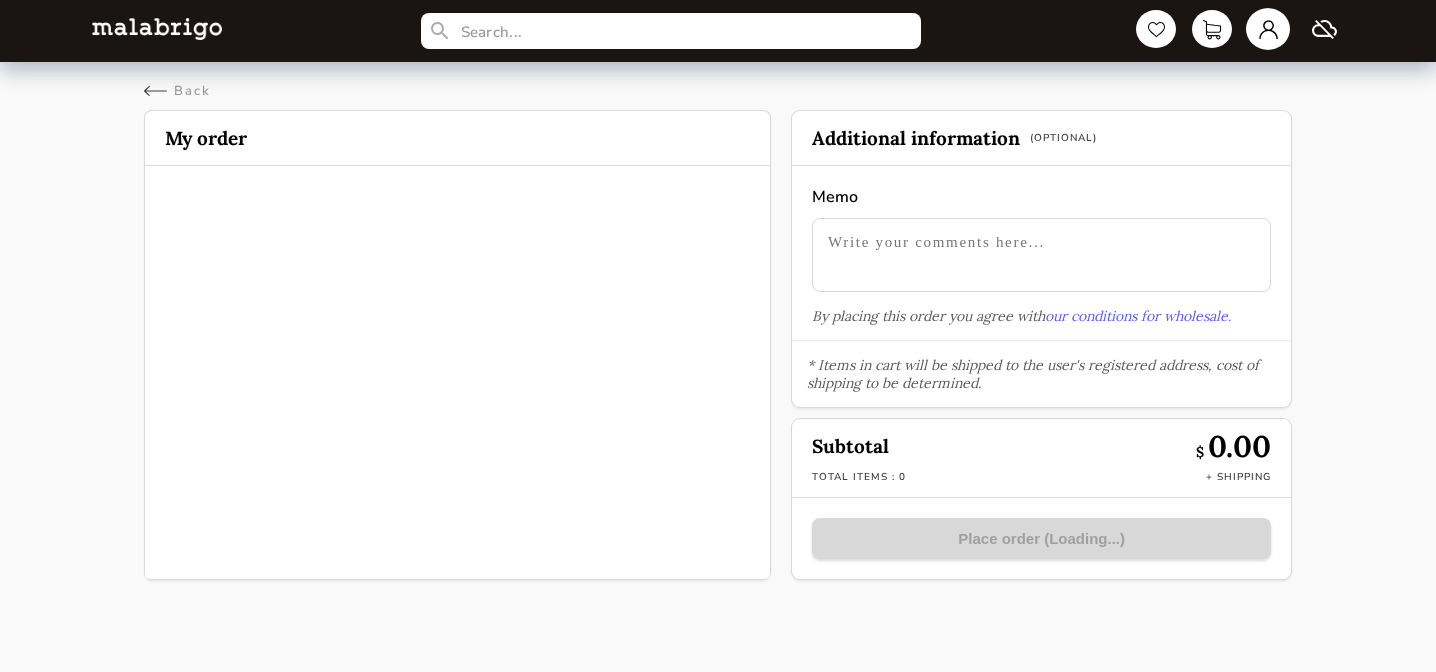 click at bounding box center [1268, 29] 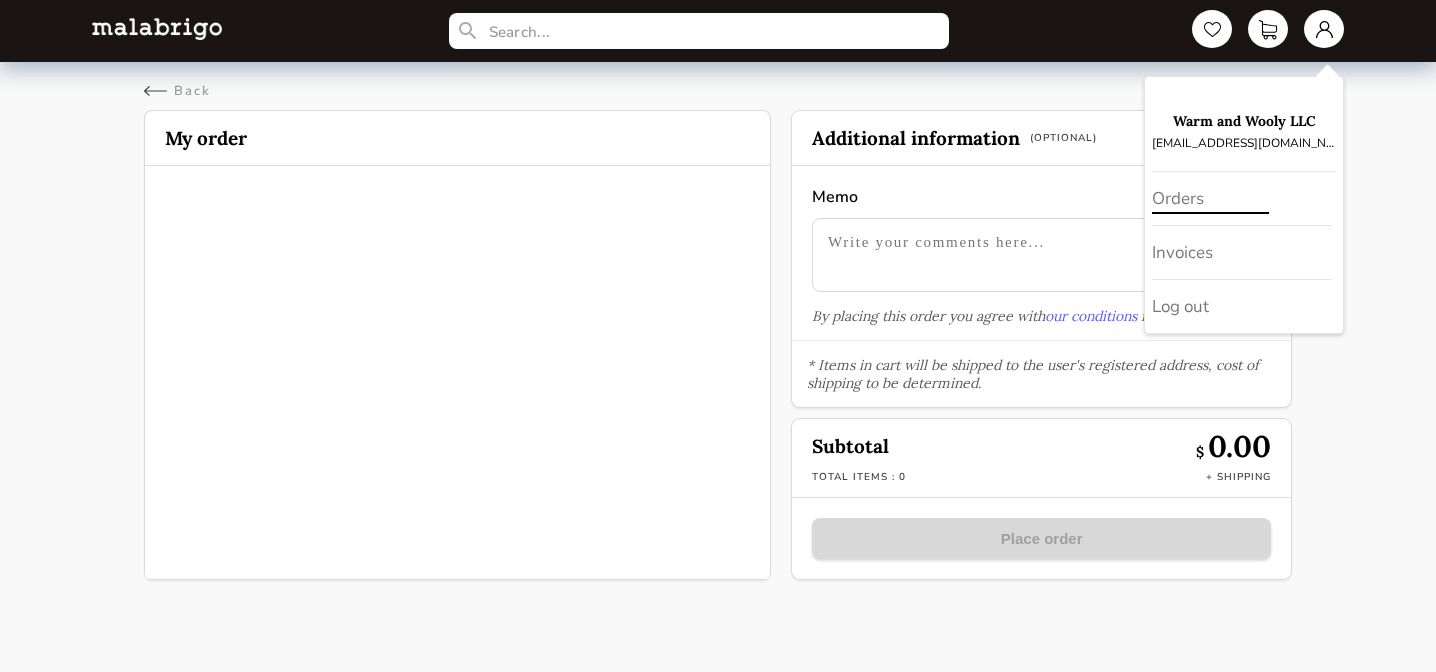 click on "Orders" at bounding box center (1242, 199) 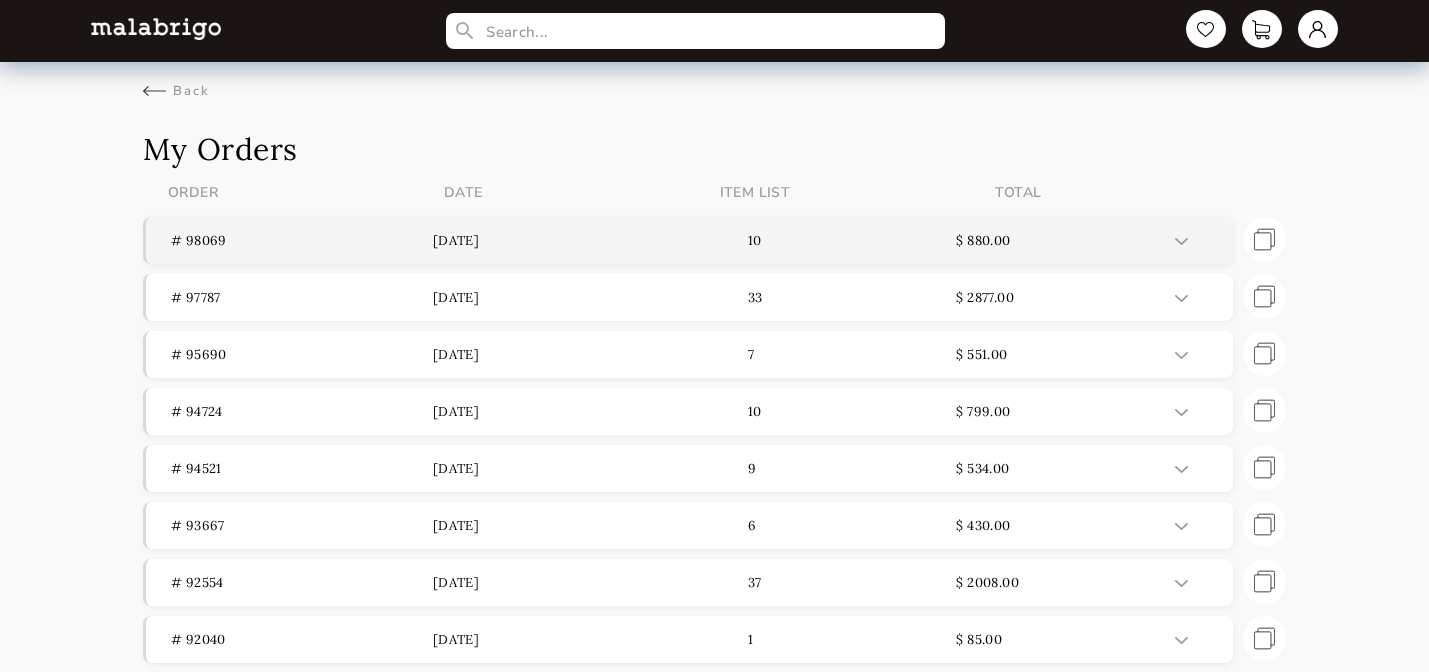 click on "# 98069" at bounding box center (302, 240) 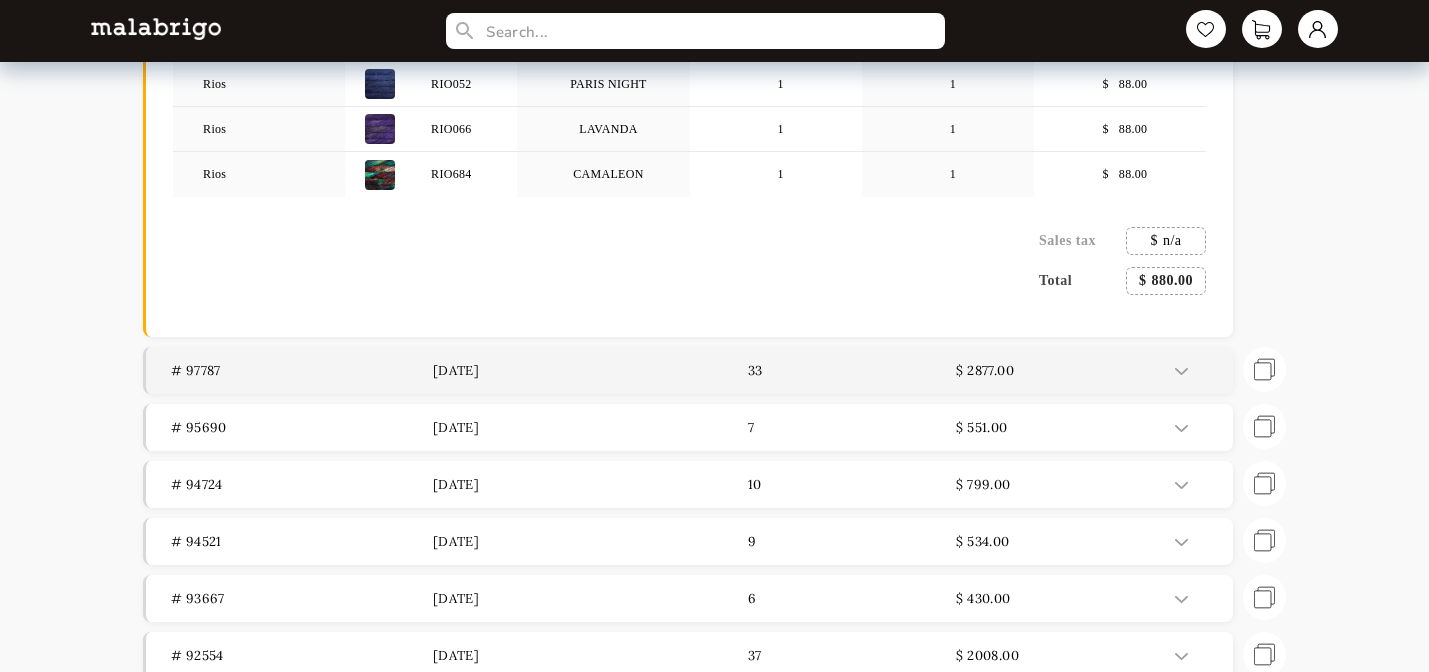 click on "[DATE]" at bounding box center (564, 370) 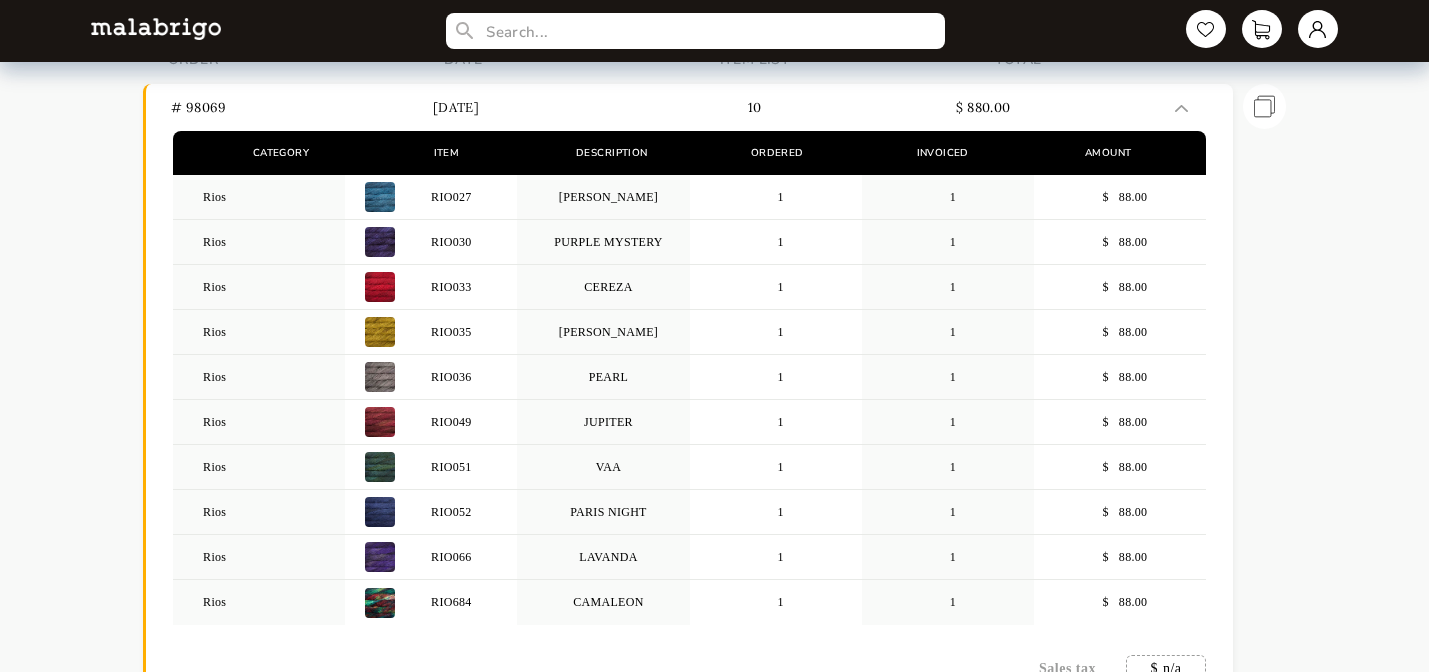 scroll, scrollTop: 167, scrollLeft: 0, axis: vertical 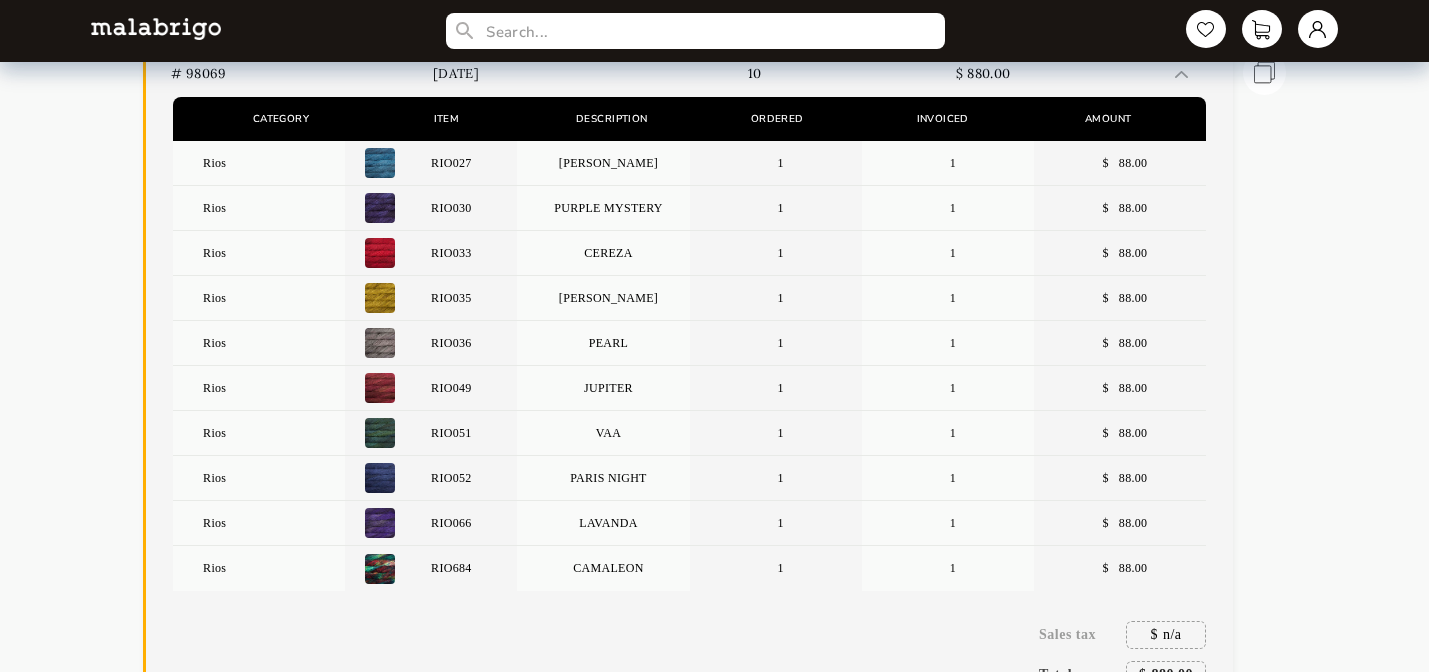 click at bounding box center [380, 433] 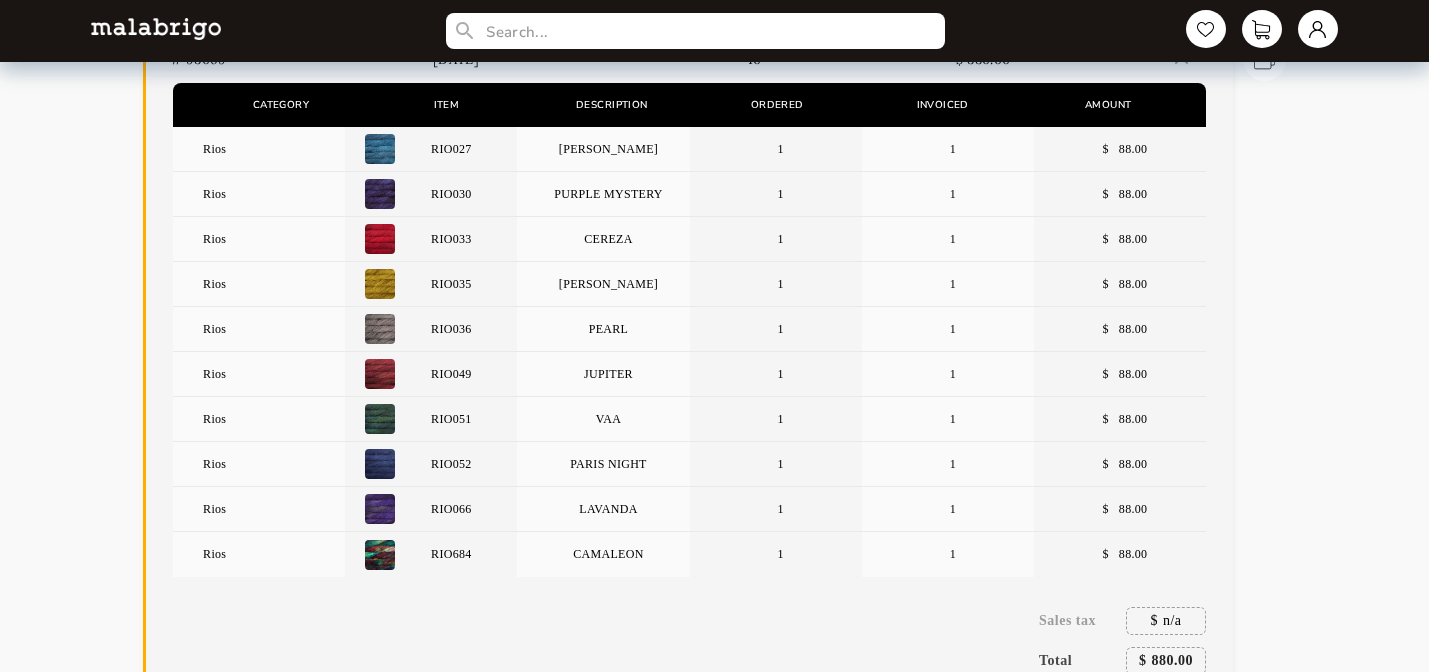 scroll, scrollTop: 0, scrollLeft: 0, axis: both 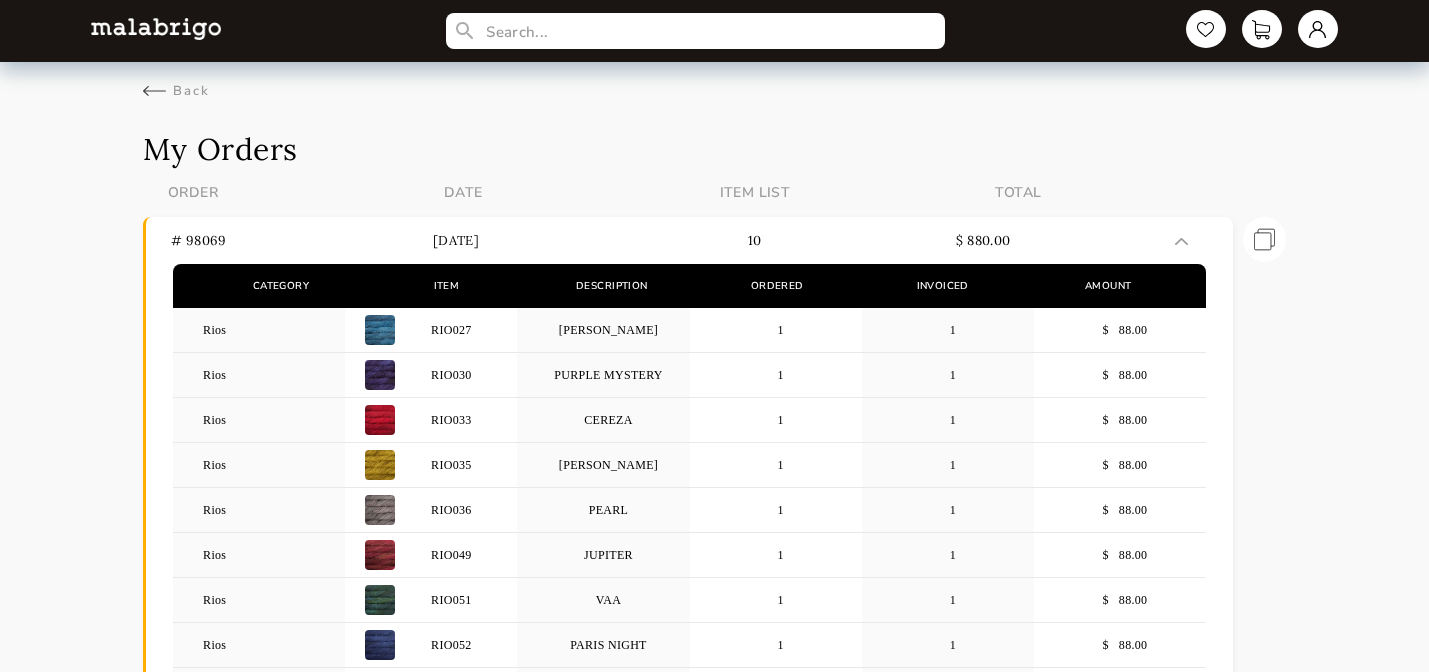click at bounding box center (156, 28) 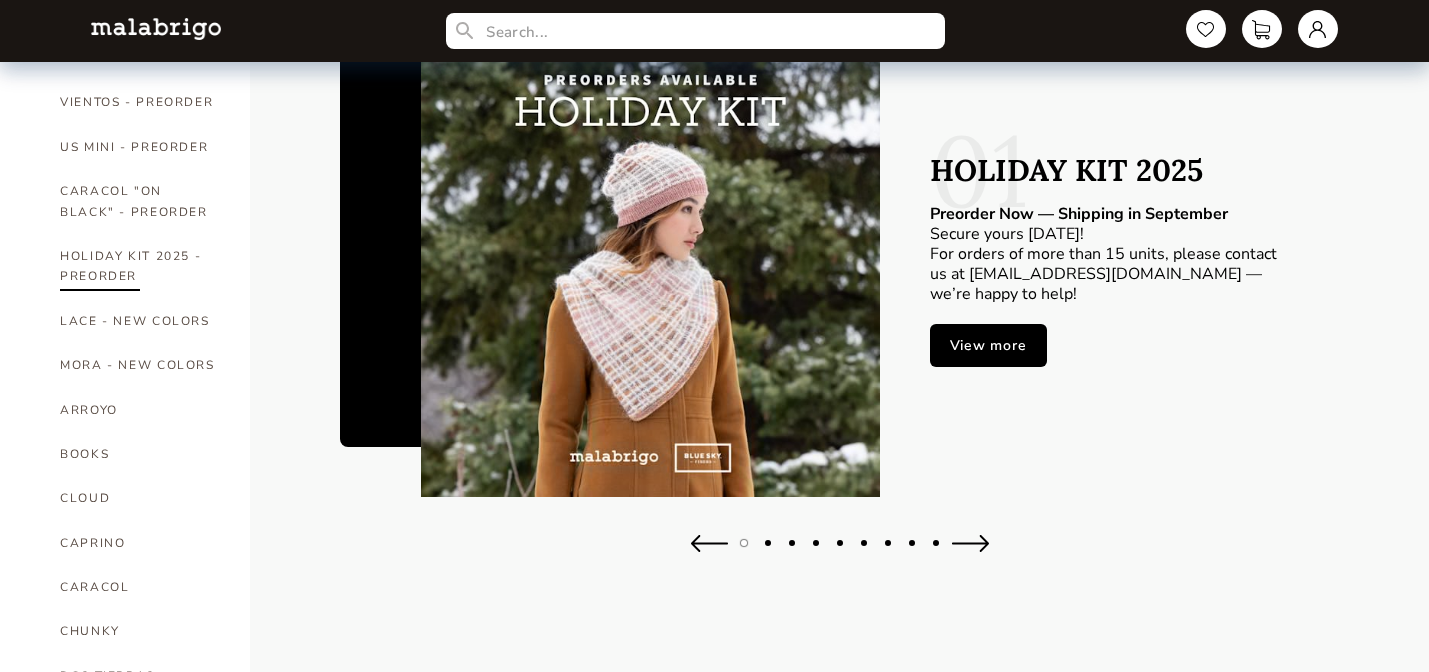 scroll, scrollTop: 118, scrollLeft: 0, axis: vertical 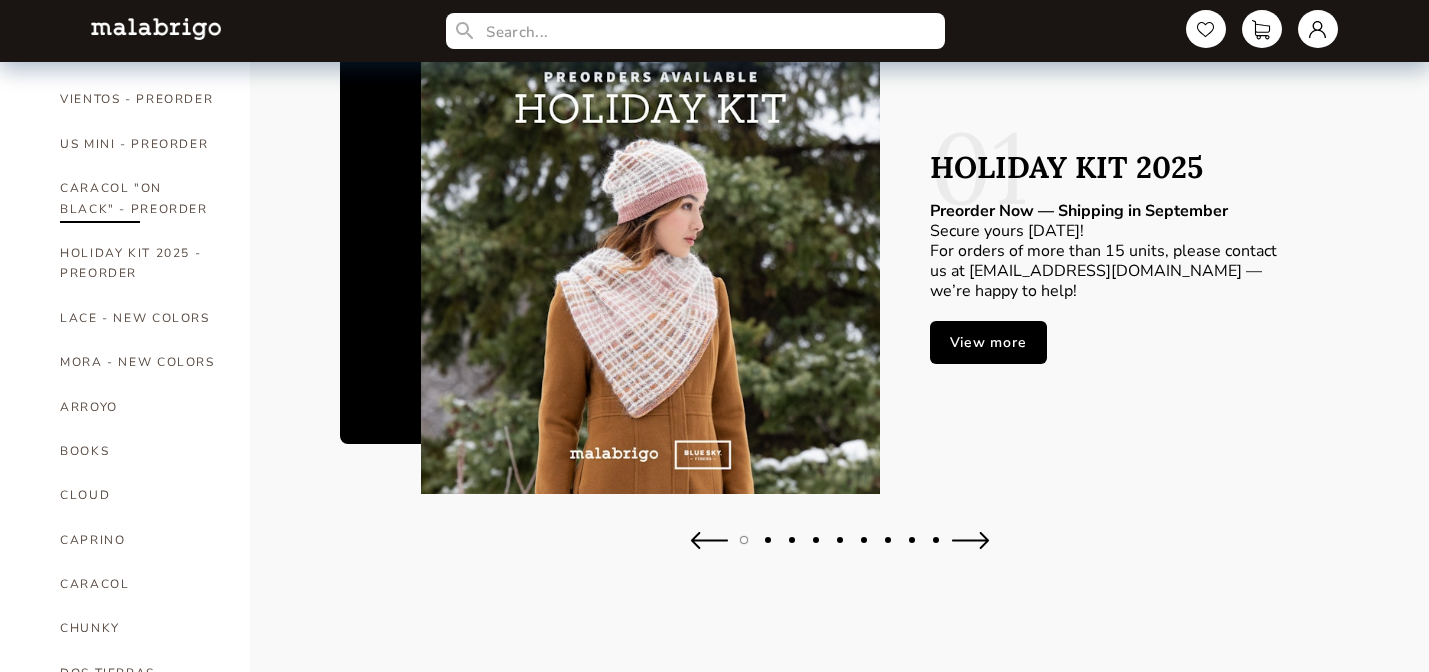 click on "CARACOL "ON BLACK" - PREORDER" at bounding box center [140, 198] 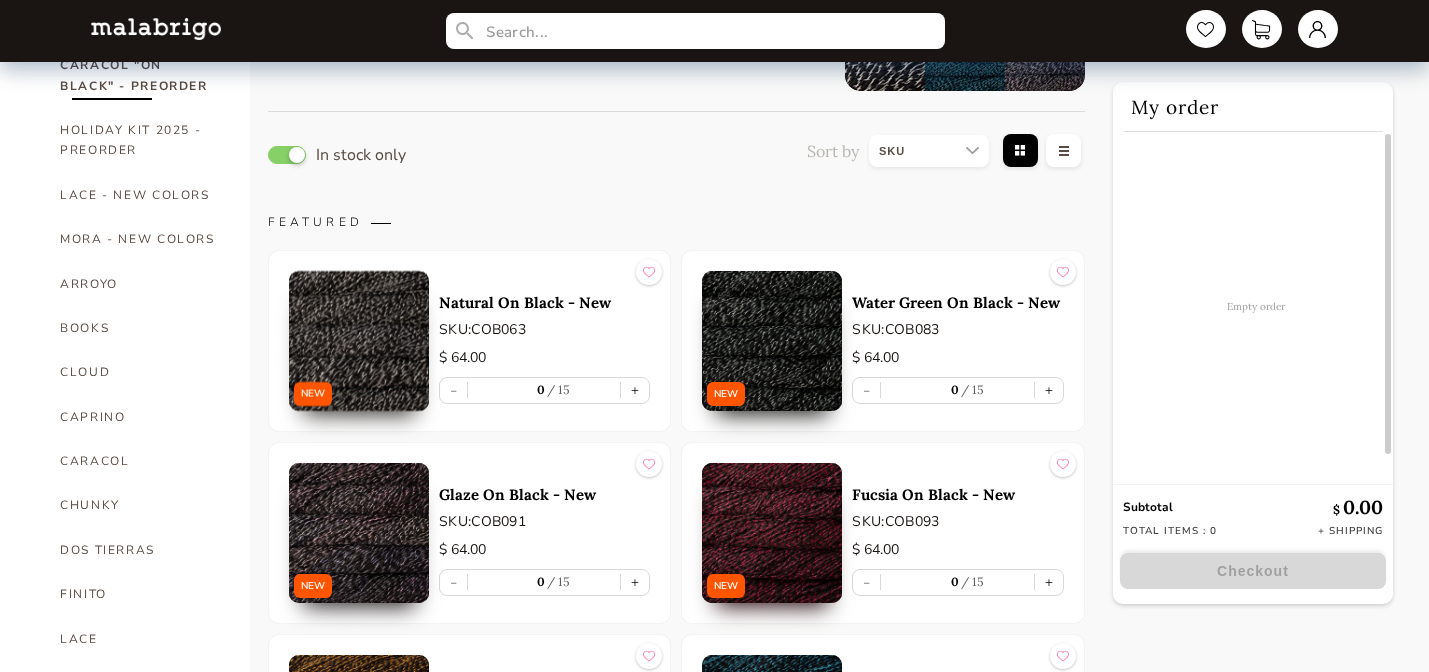 scroll, scrollTop: 0, scrollLeft: 0, axis: both 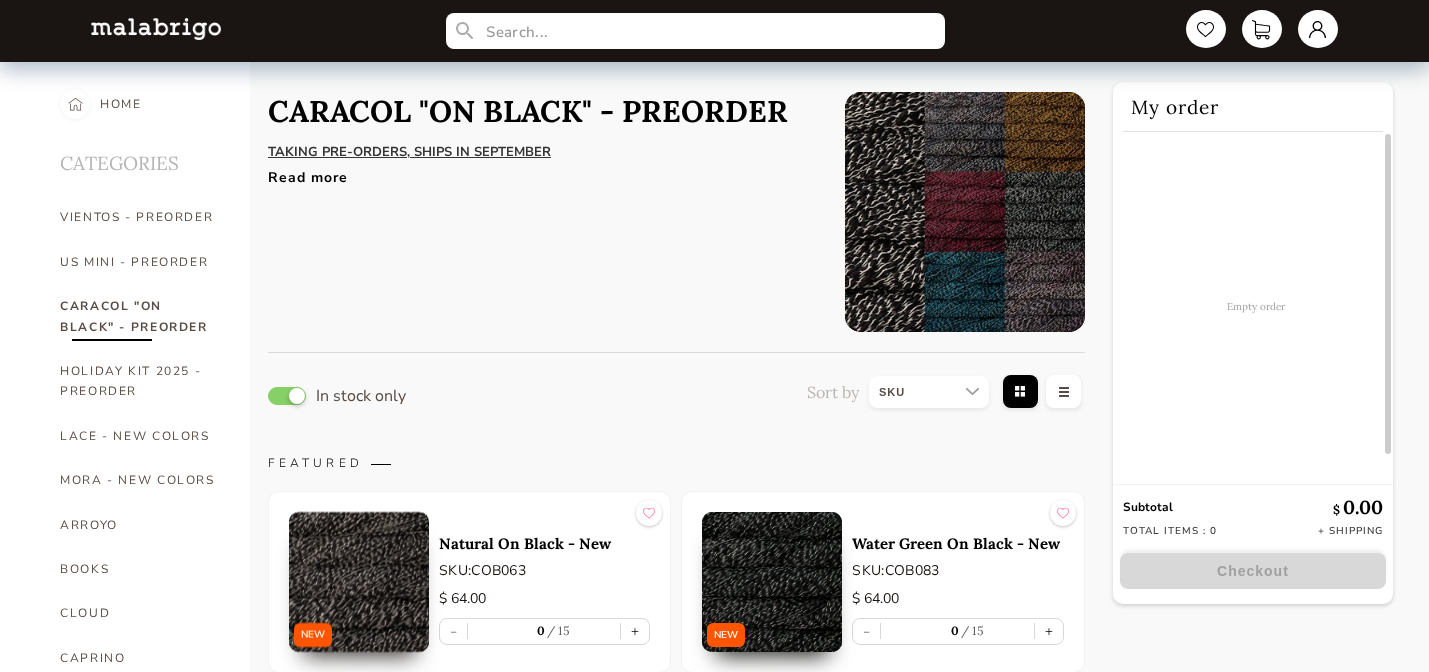 click at bounding box center (965, 212) 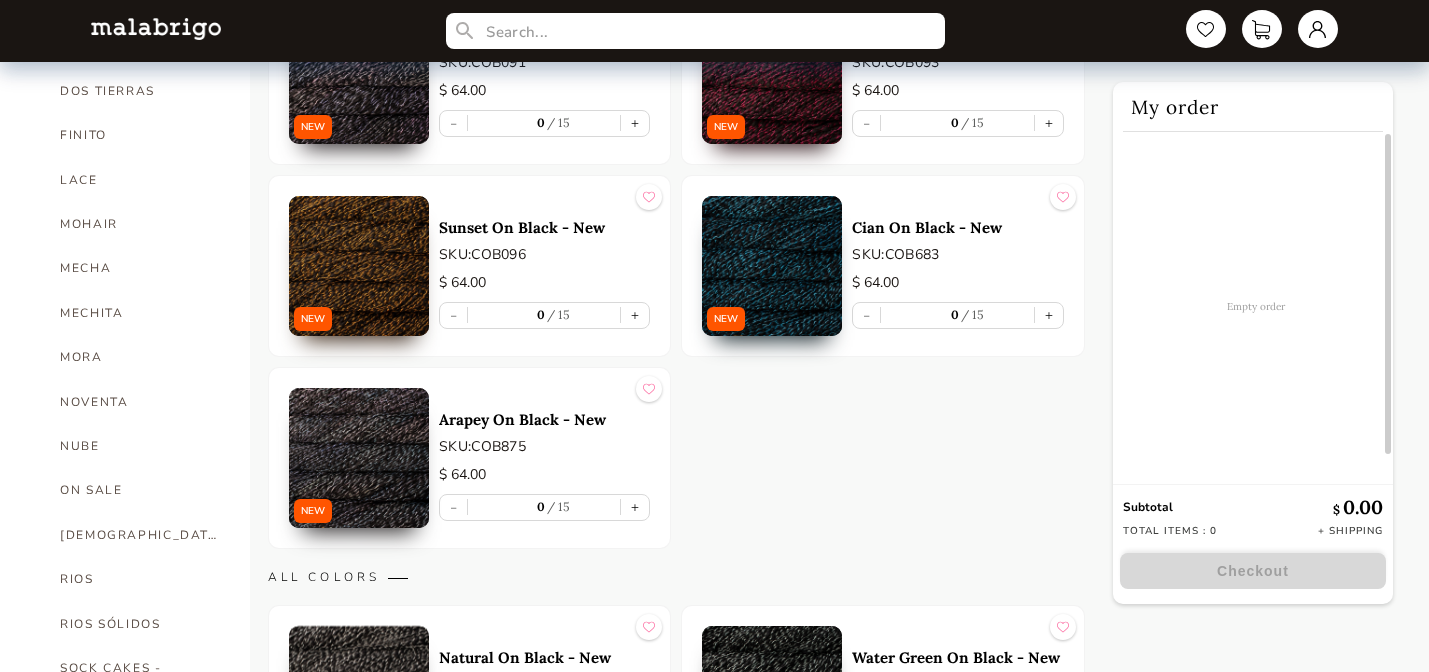 scroll, scrollTop: 699, scrollLeft: 0, axis: vertical 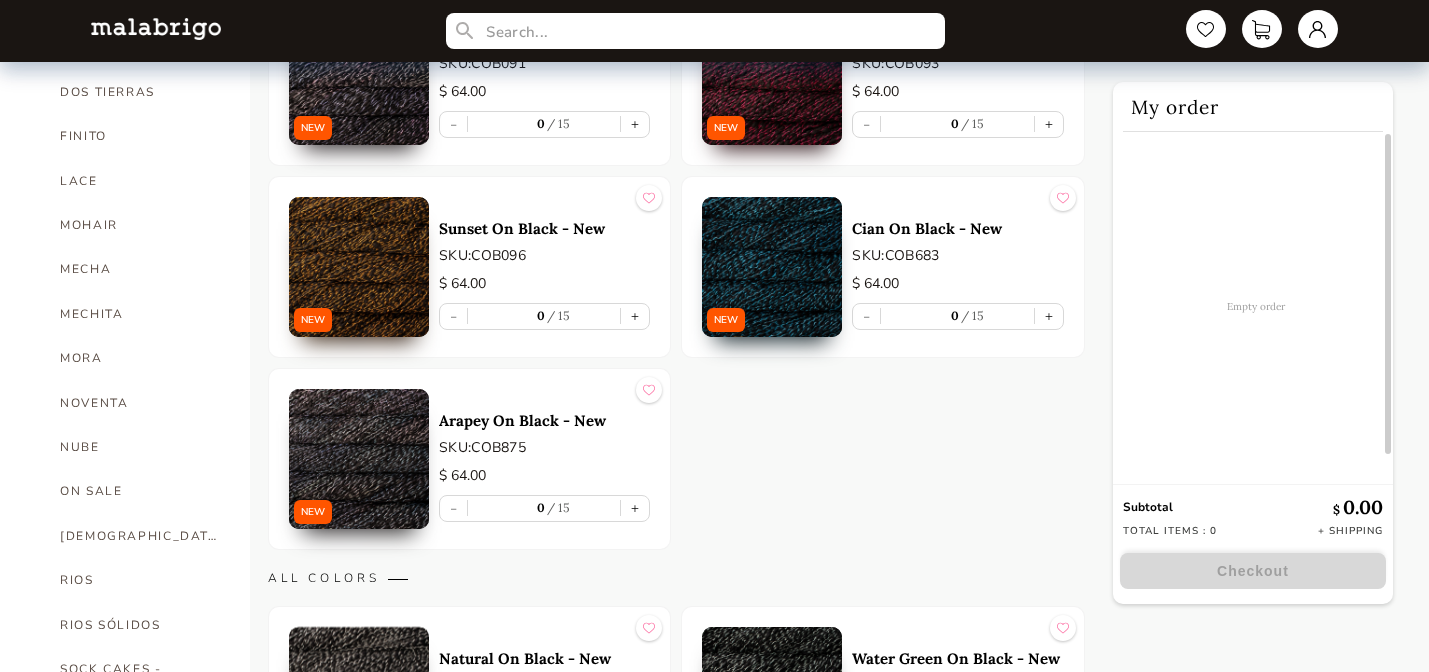 click at bounding box center [359, 459] 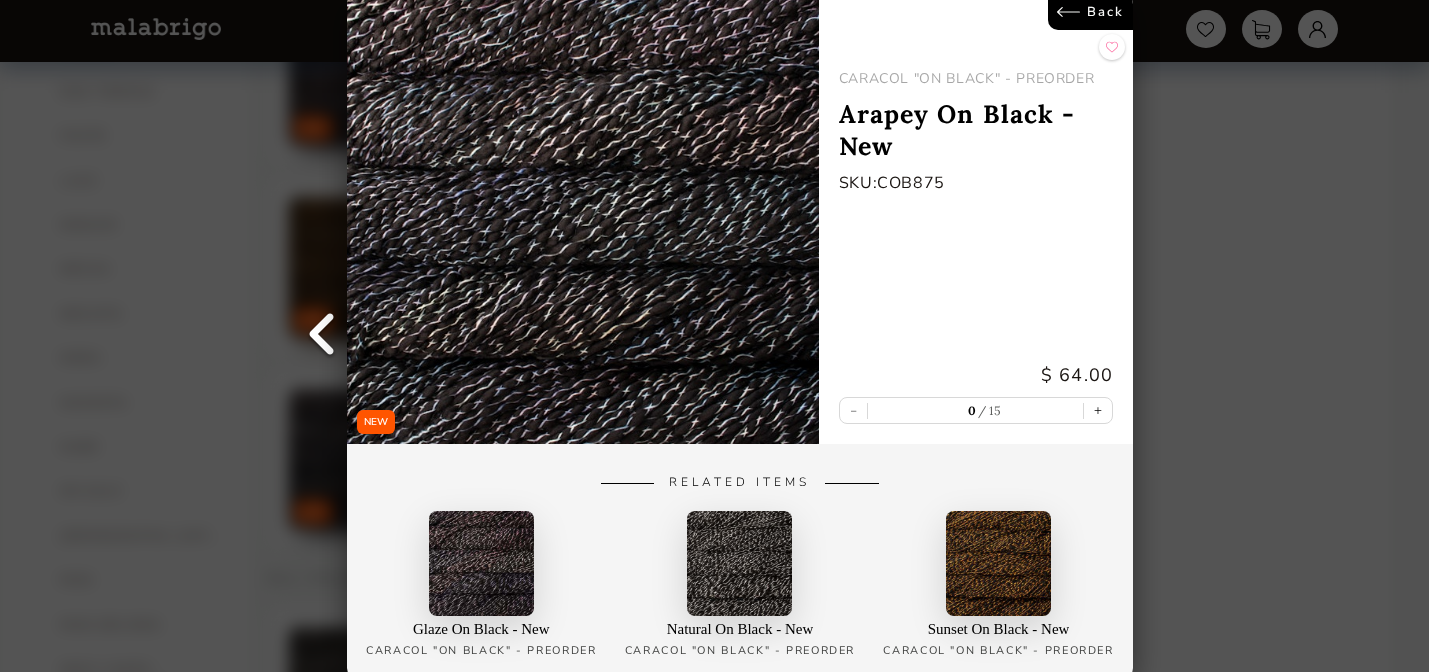 click on "NEW Back CARACOL "ON BLACK" - PREORDER Arapey On Black - New SKU:  COB875 $   64.00 - 0 15 + Related Items Glaze On Black - New CARACOL "ON BLACK" - PREORDER Natural On Black - New CARACOL "ON BLACK" - PREORDER Sunset On Black - New CARACOL "ON BLACK" - PREORDER" at bounding box center (714, 336) 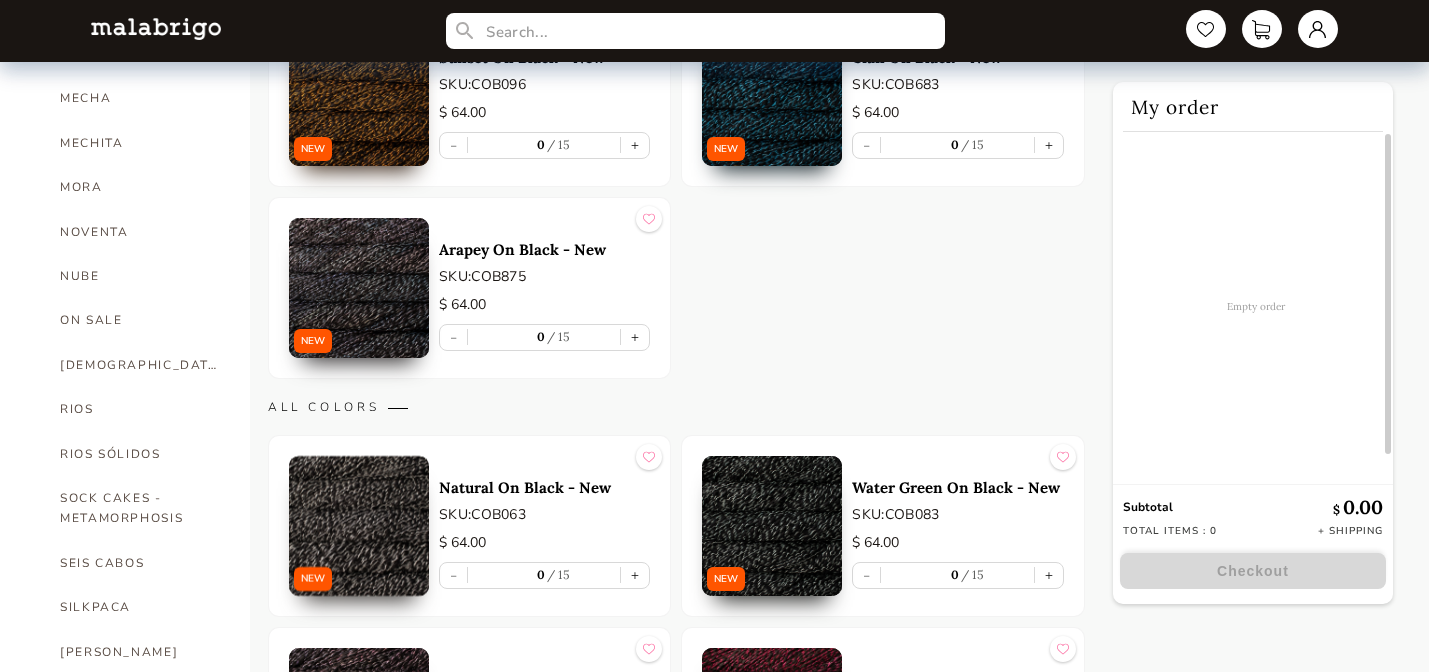scroll, scrollTop: 888, scrollLeft: 0, axis: vertical 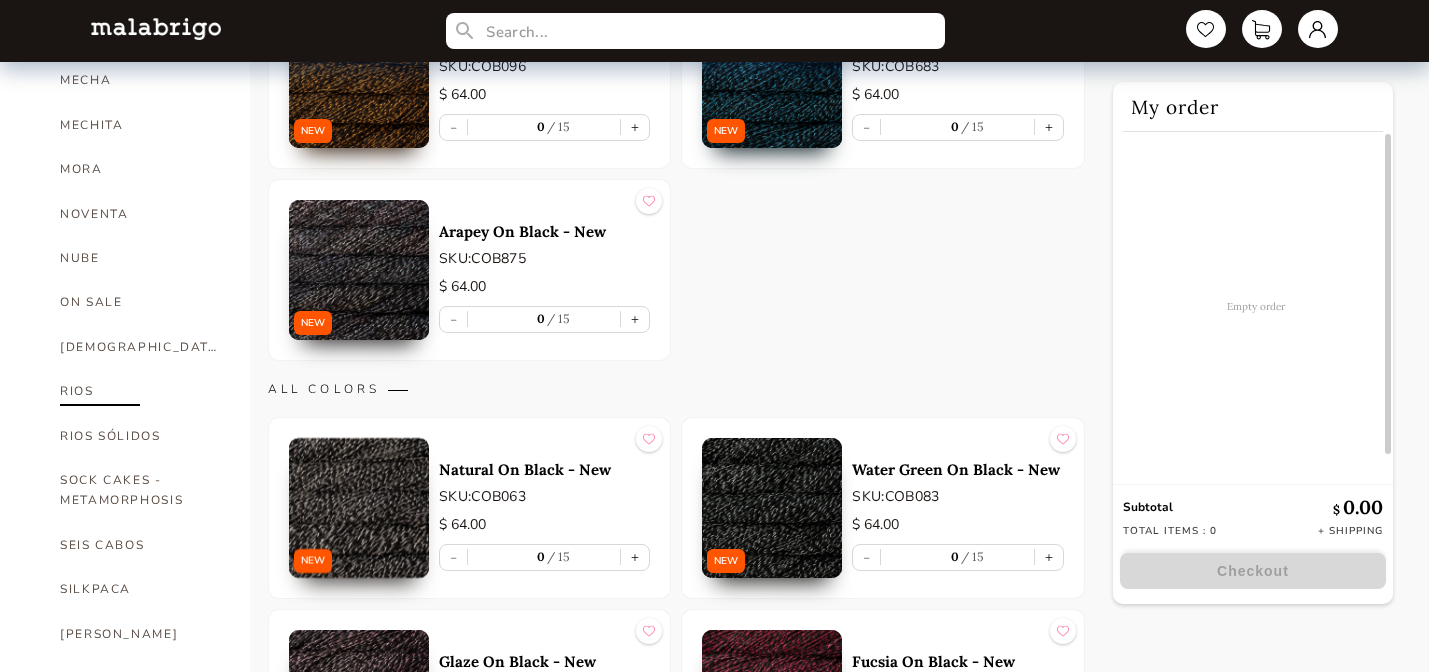 click on "RIOS" at bounding box center (140, 391) 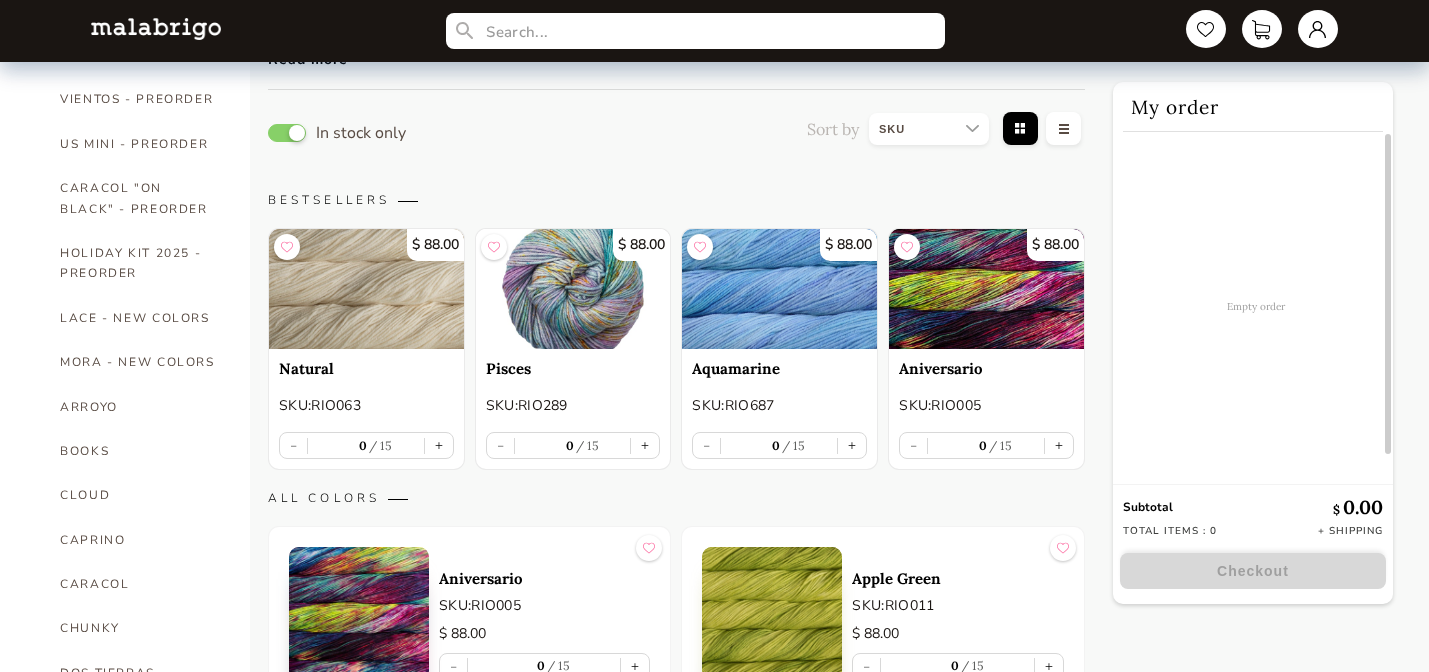 scroll, scrollTop: 3, scrollLeft: 0, axis: vertical 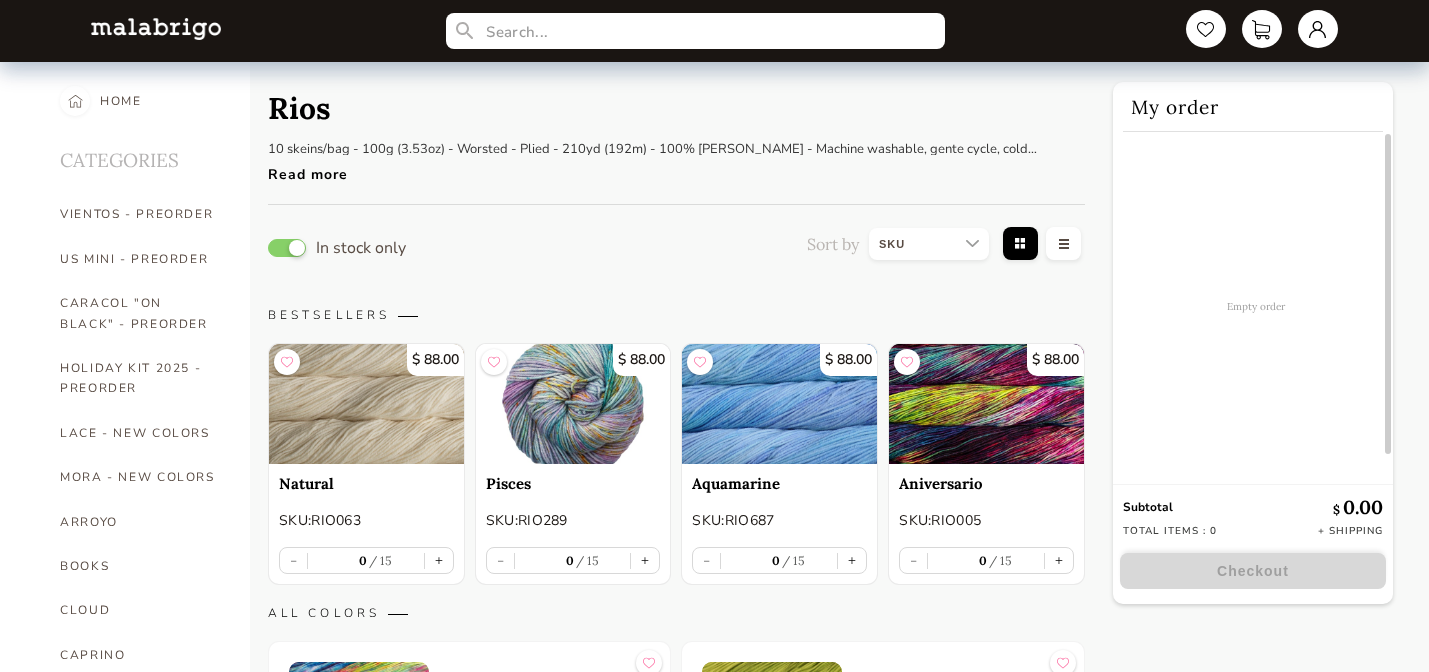 click at bounding box center (929, 244) 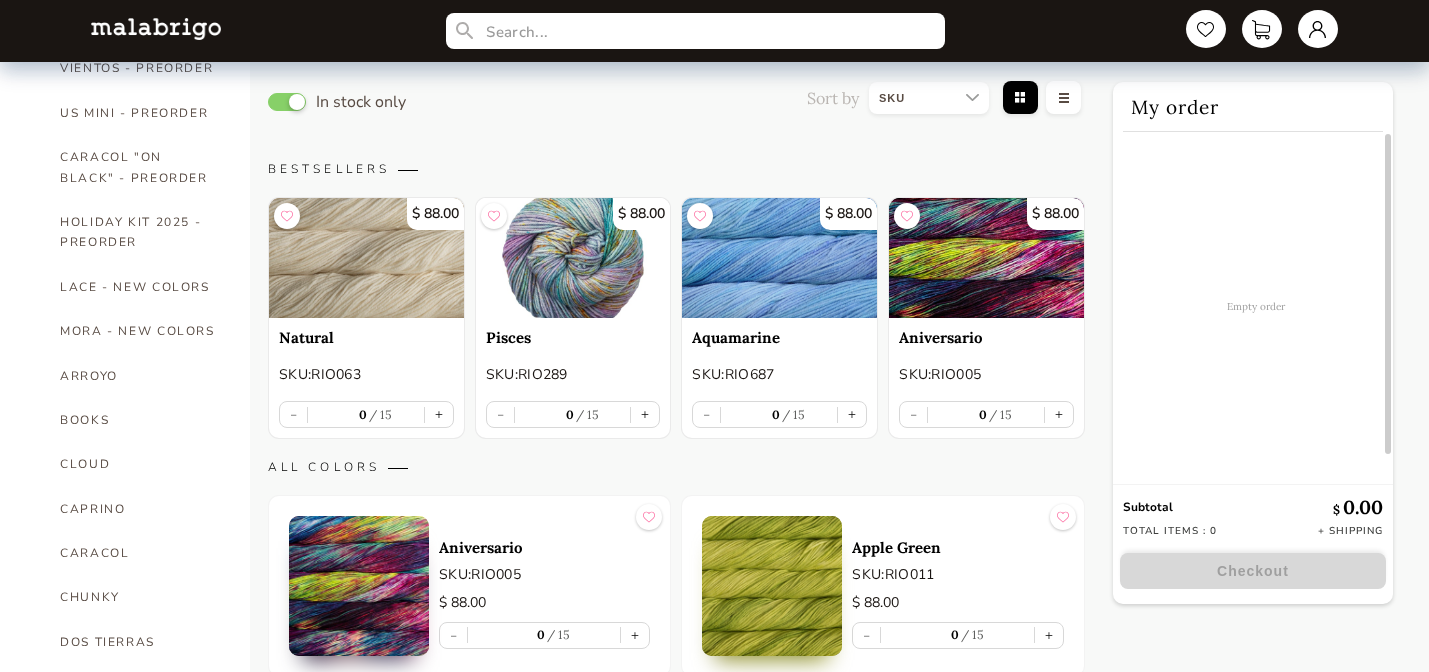 scroll, scrollTop: 0, scrollLeft: 0, axis: both 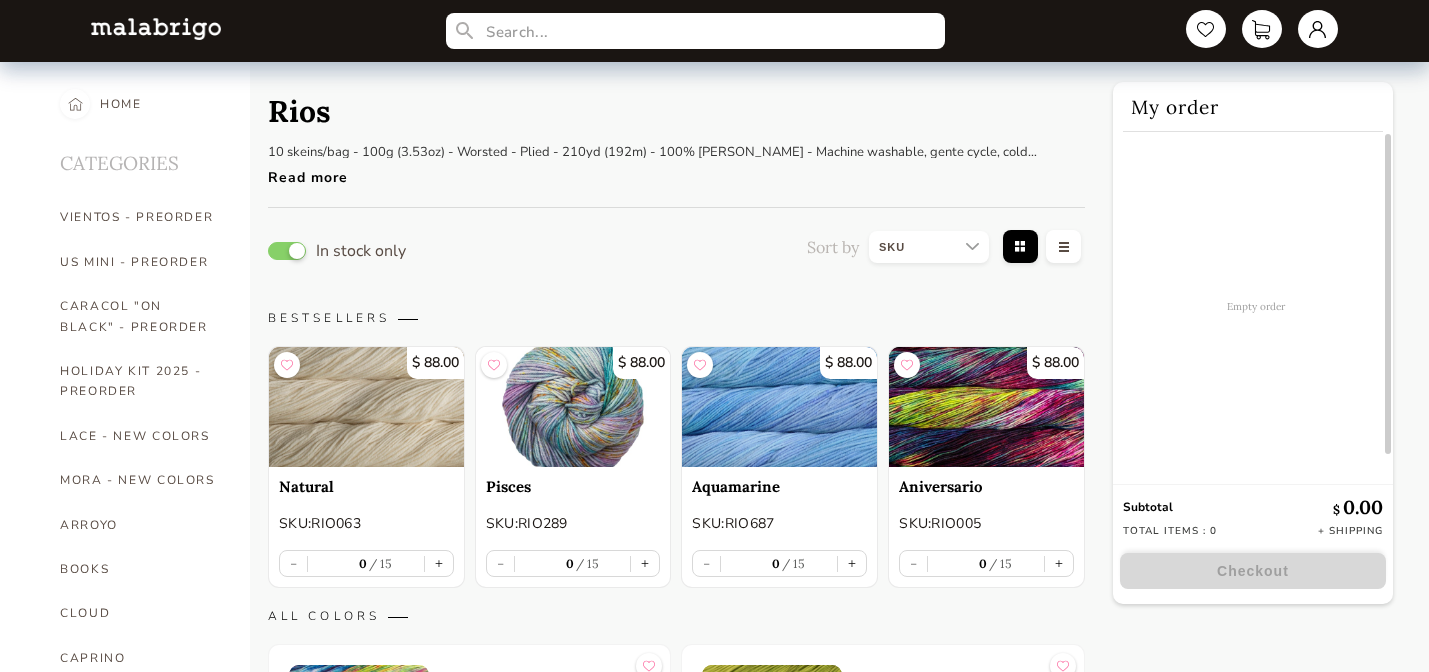 click on "HOME" at bounding box center [115, 104] 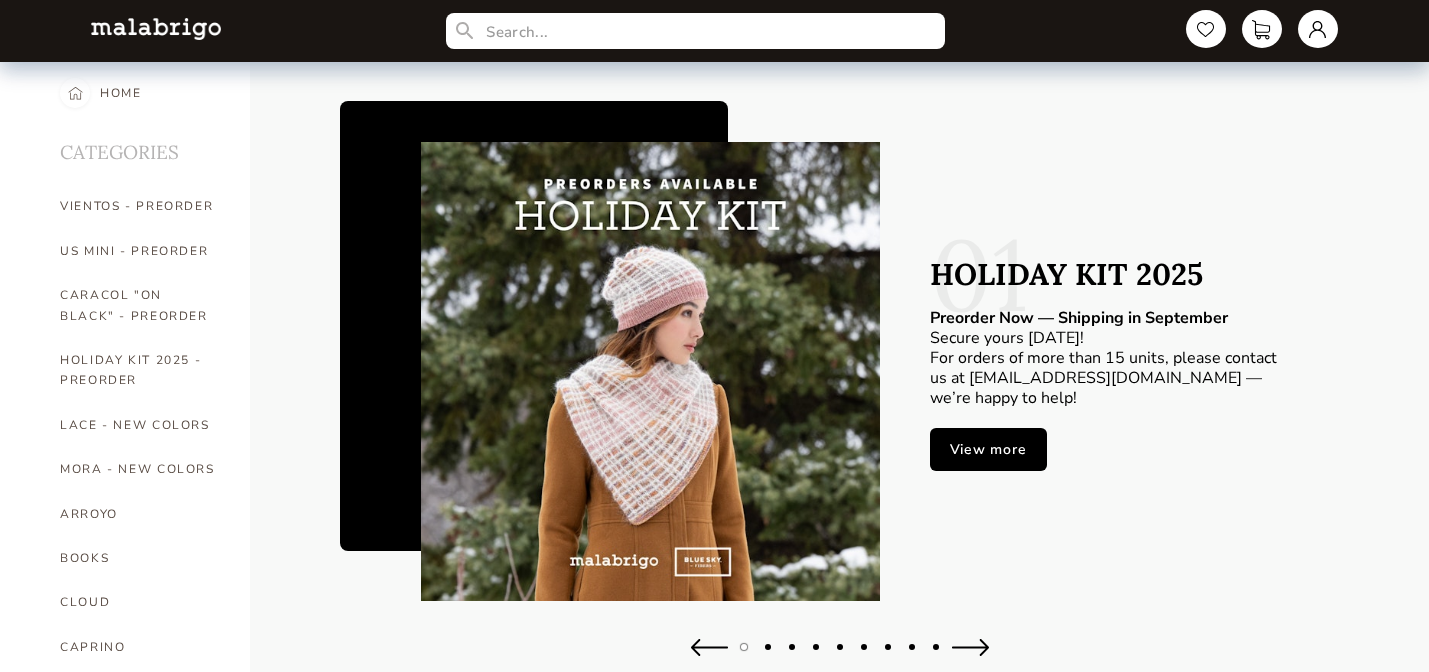 scroll, scrollTop: 105, scrollLeft: 0, axis: vertical 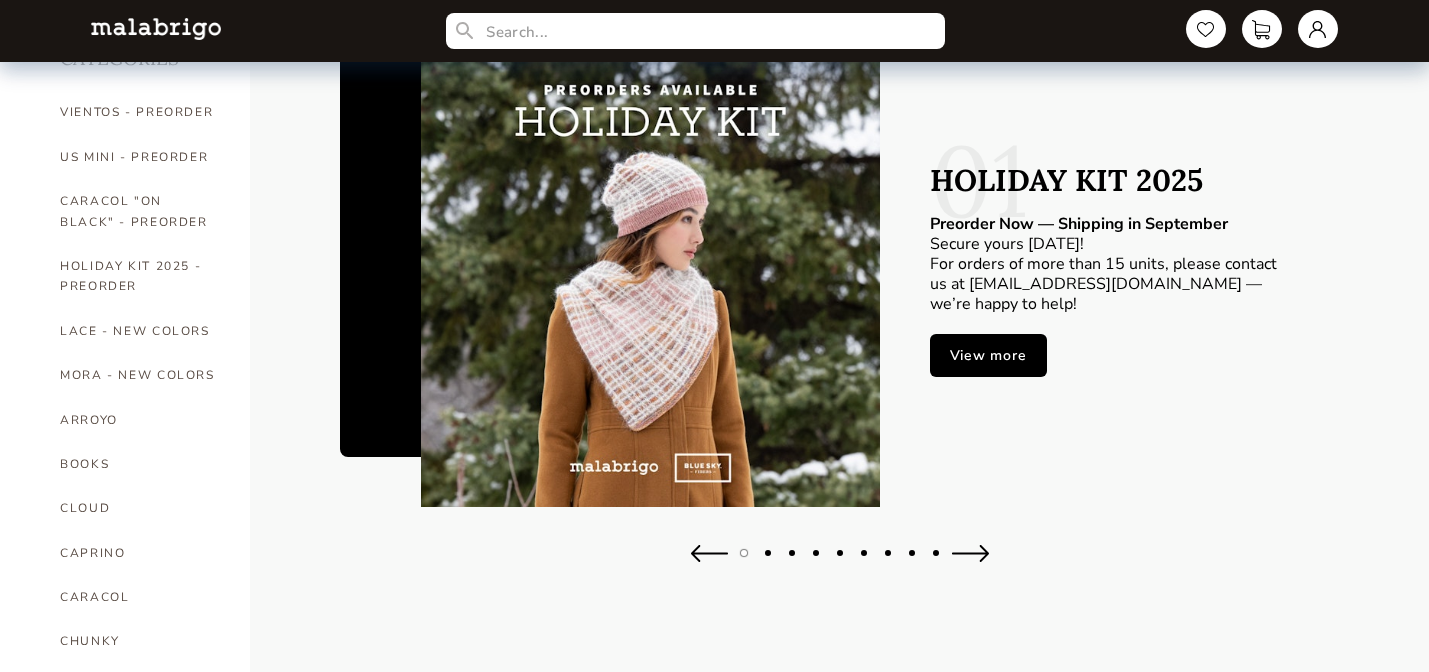 click at bounding box center (970, 553) 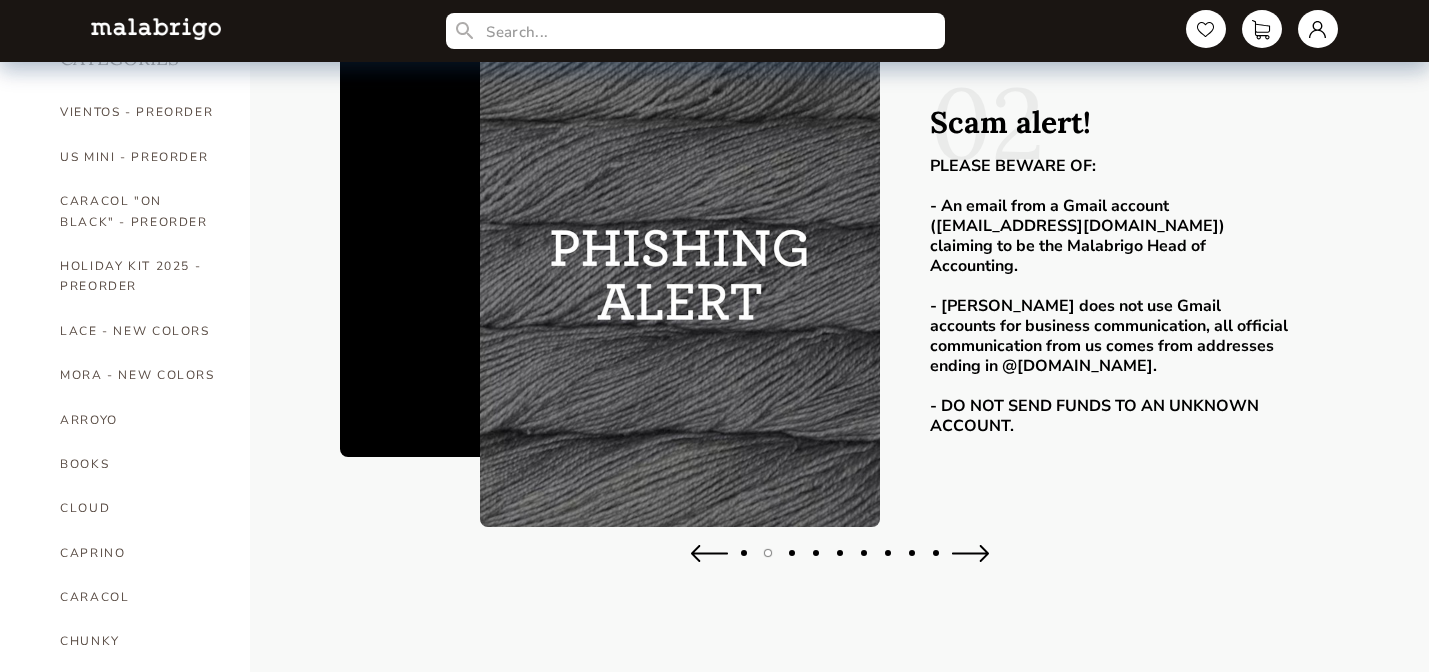 click at bounding box center [970, 553] 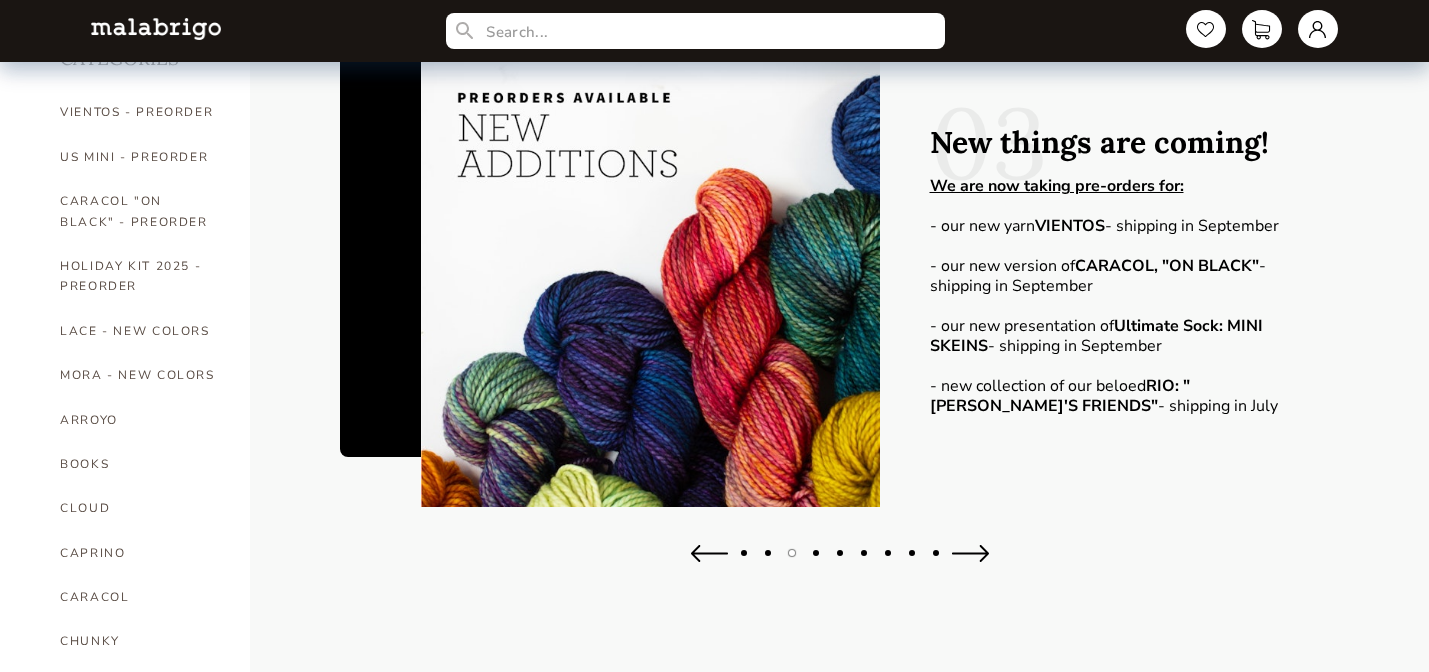click at bounding box center (970, 553) 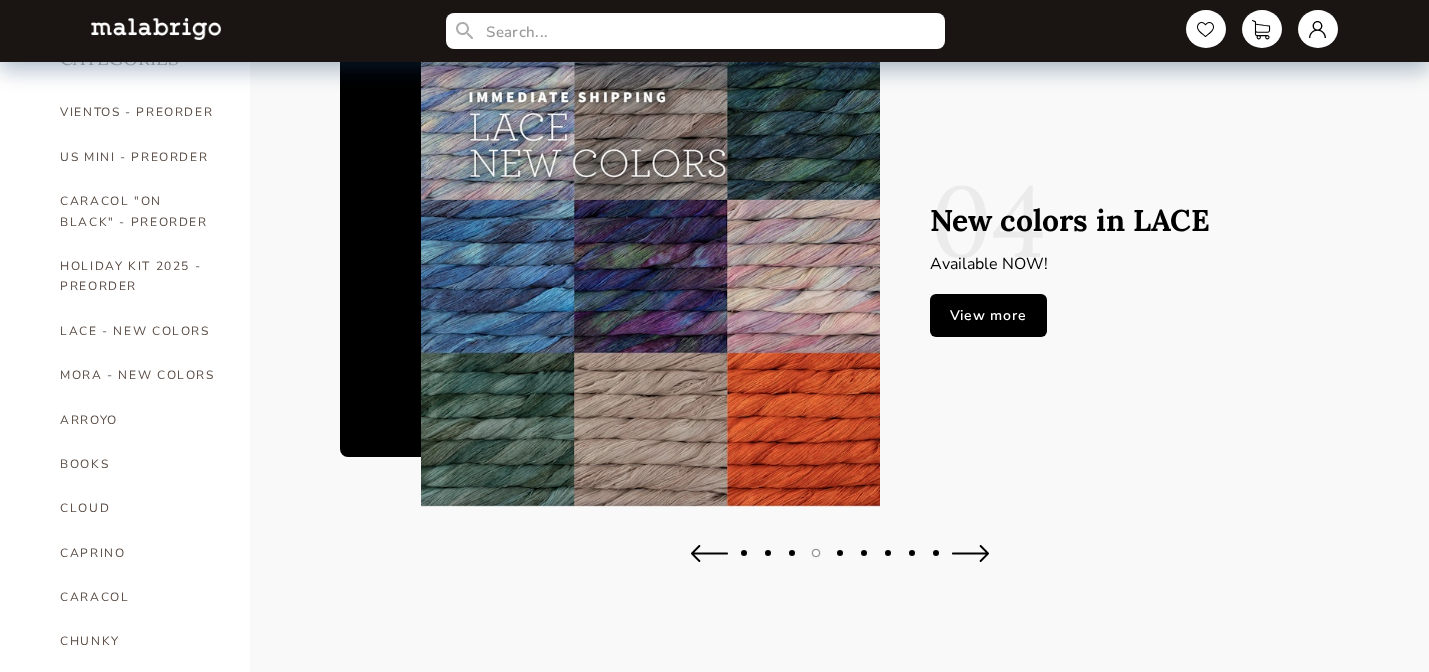 click at bounding box center (709, 553) 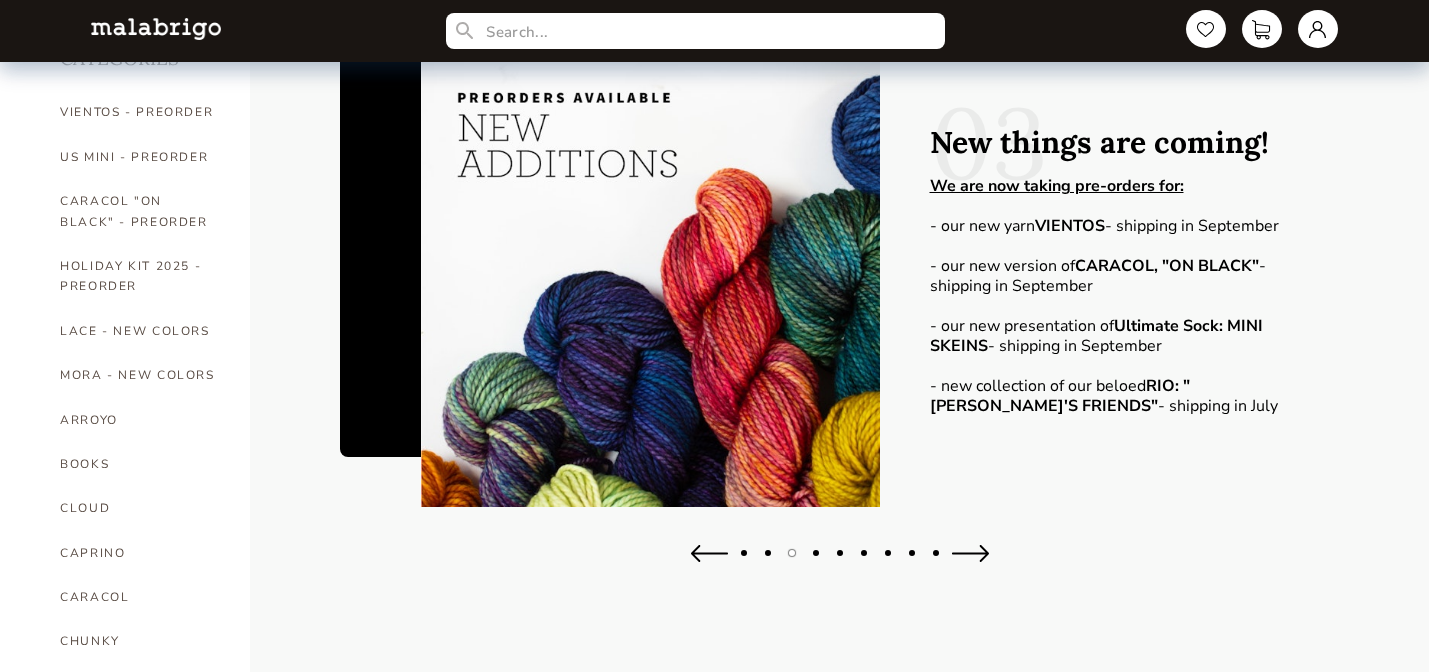 click on "RIO: "[PERSON_NAME]'S FRIENDS"" at bounding box center (1060, 396) 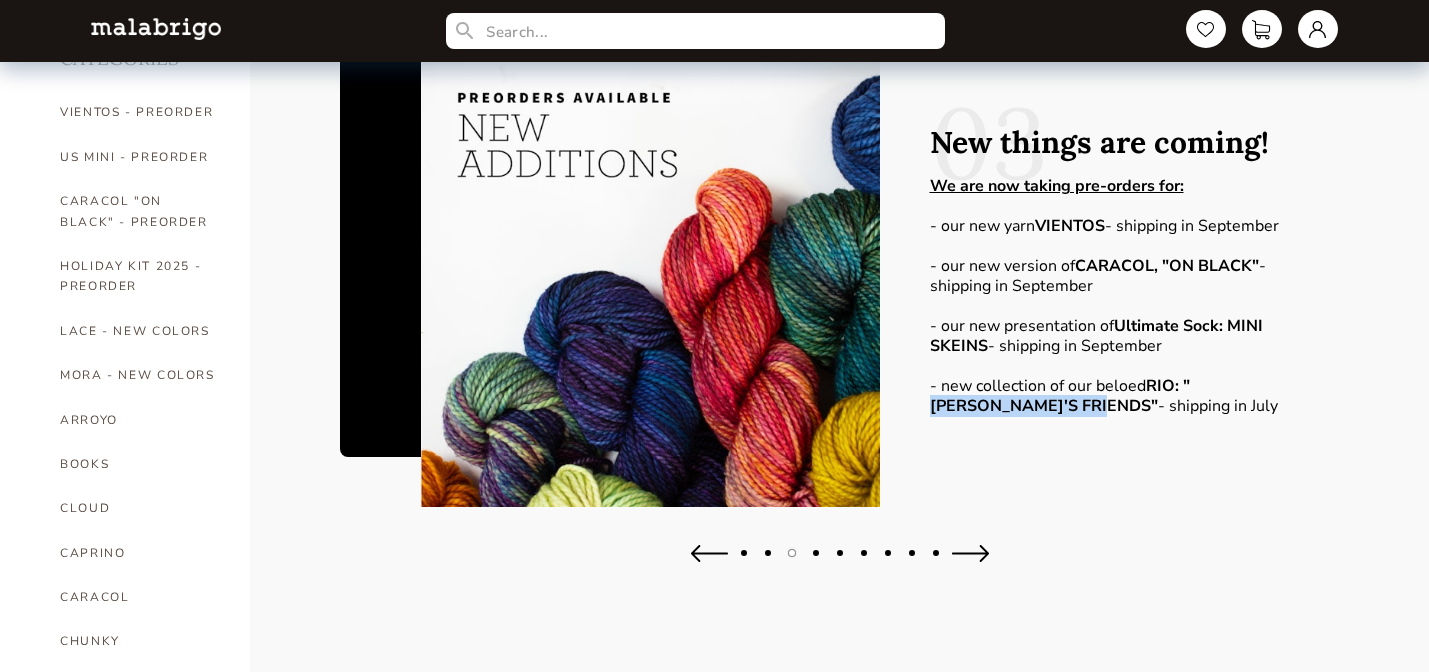 drag, startPoint x: 1115, startPoint y: 406, endPoint x: 939, endPoint y: 412, distance: 176.10225 